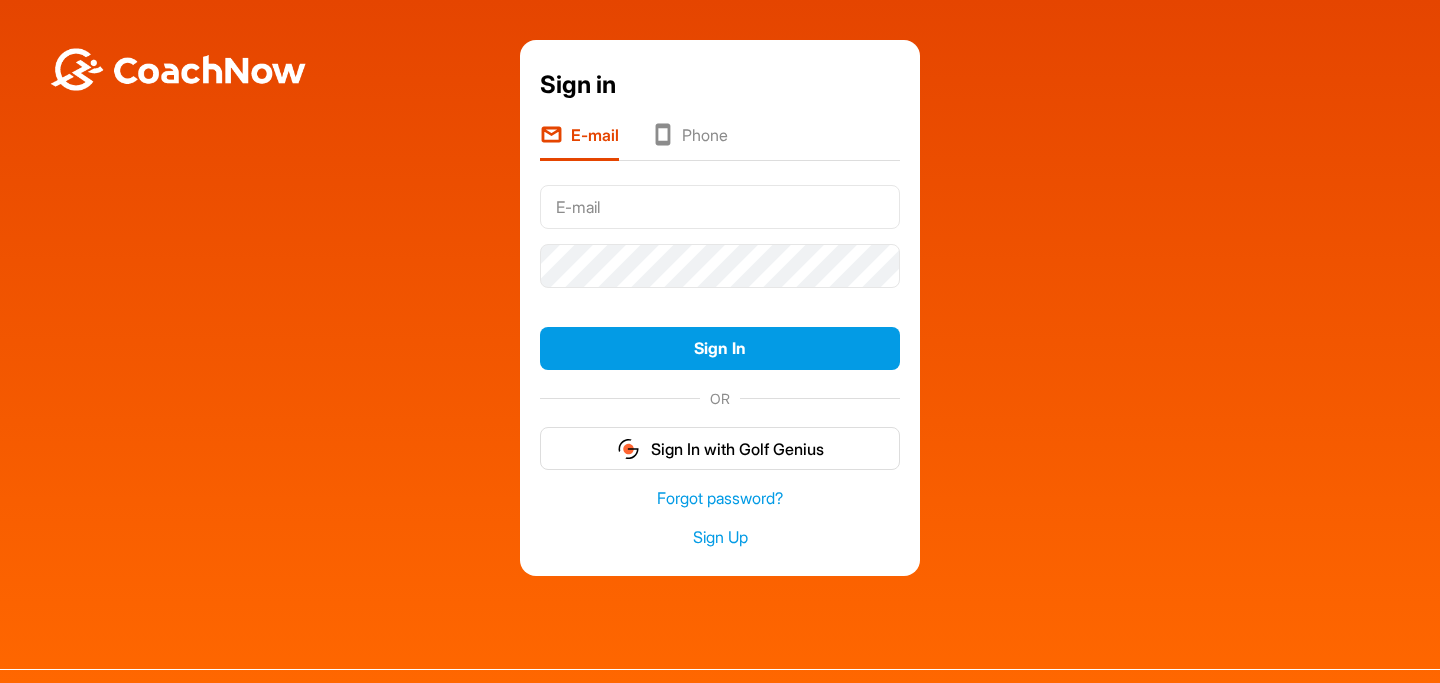 scroll, scrollTop: 0, scrollLeft: 0, axis: both 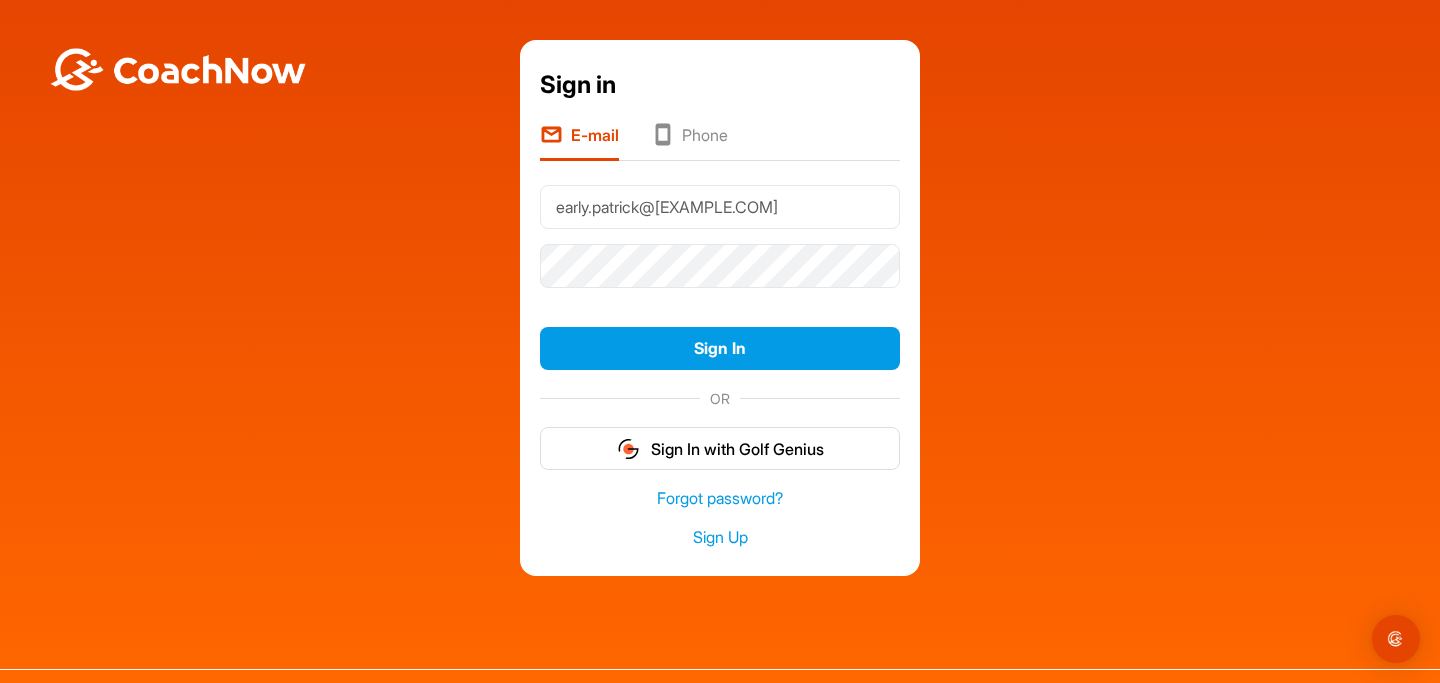 type on "early.patrick@[EXAMPLE.COM]" 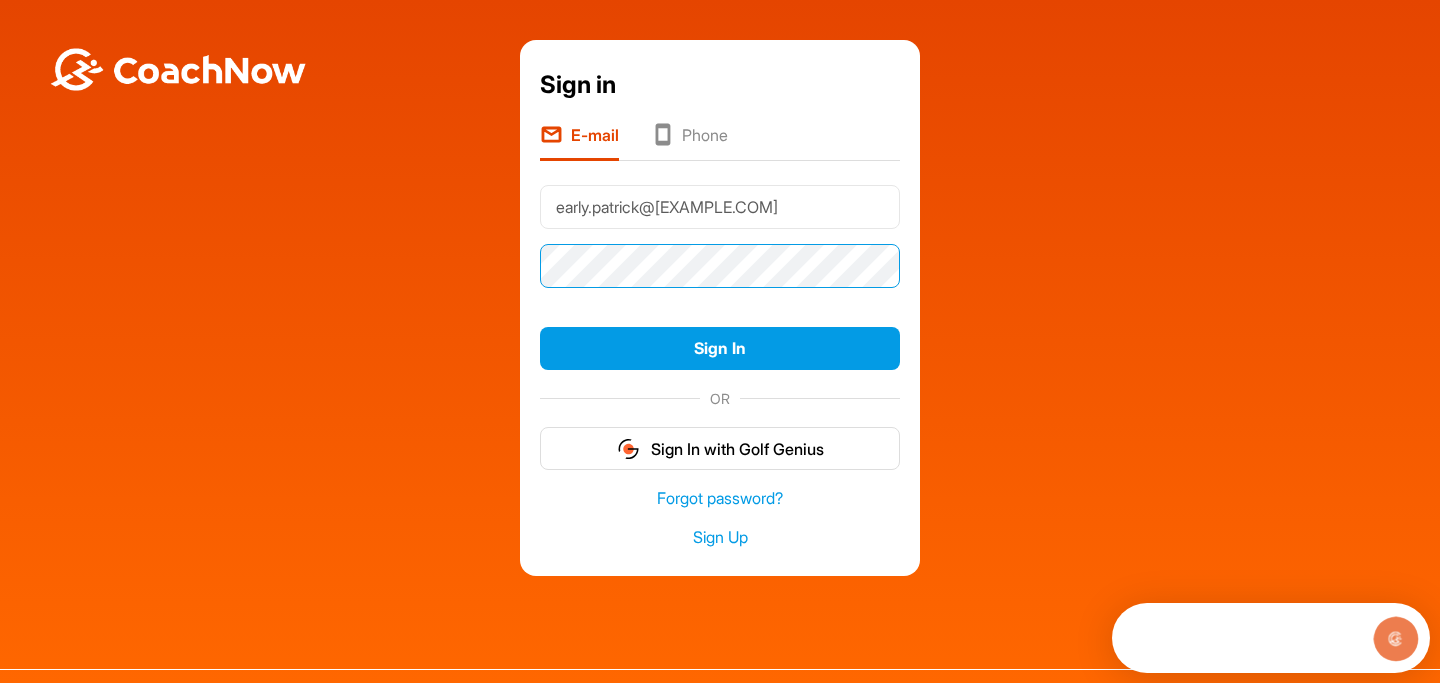 scroll, scrollTop: 0, scrollLeft: 0, axis: both 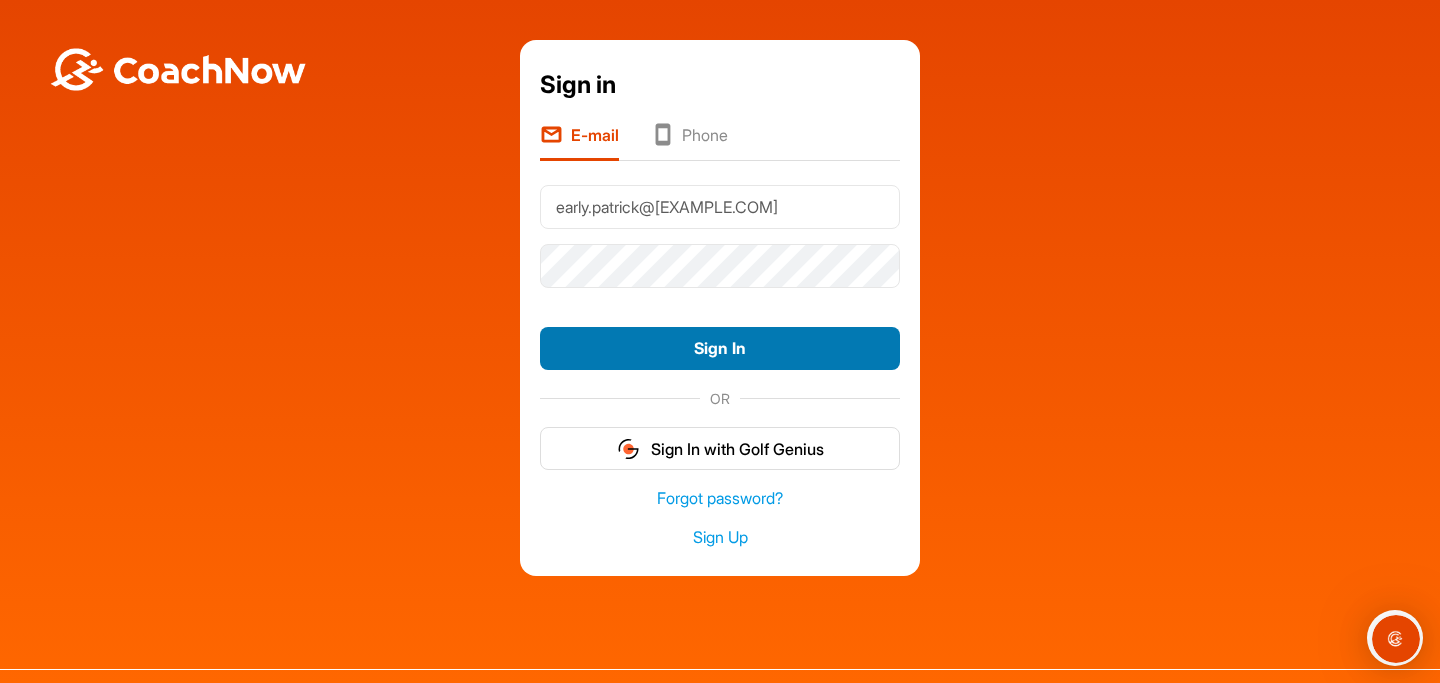 click on "Sign In" at bounding box center (720, 348) 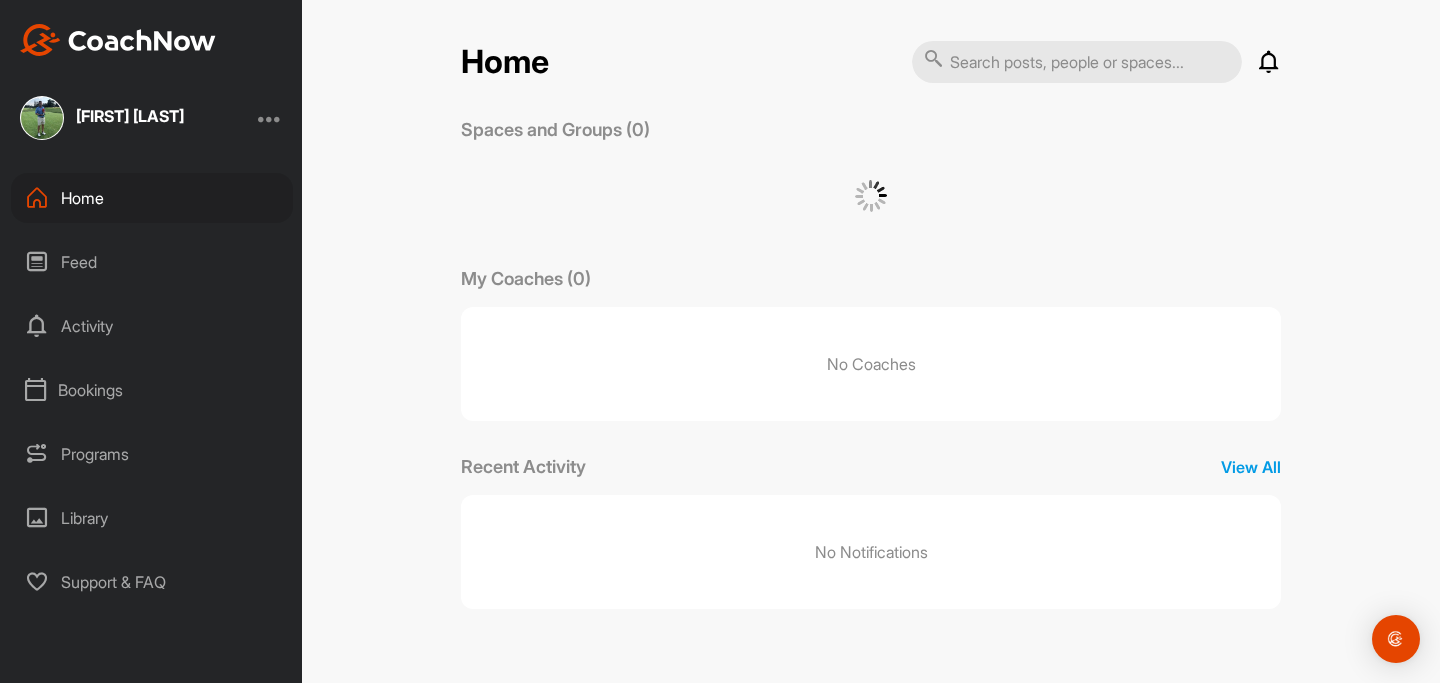 scroll, scrollTop: 0, scrollLeft: 0, axis: both 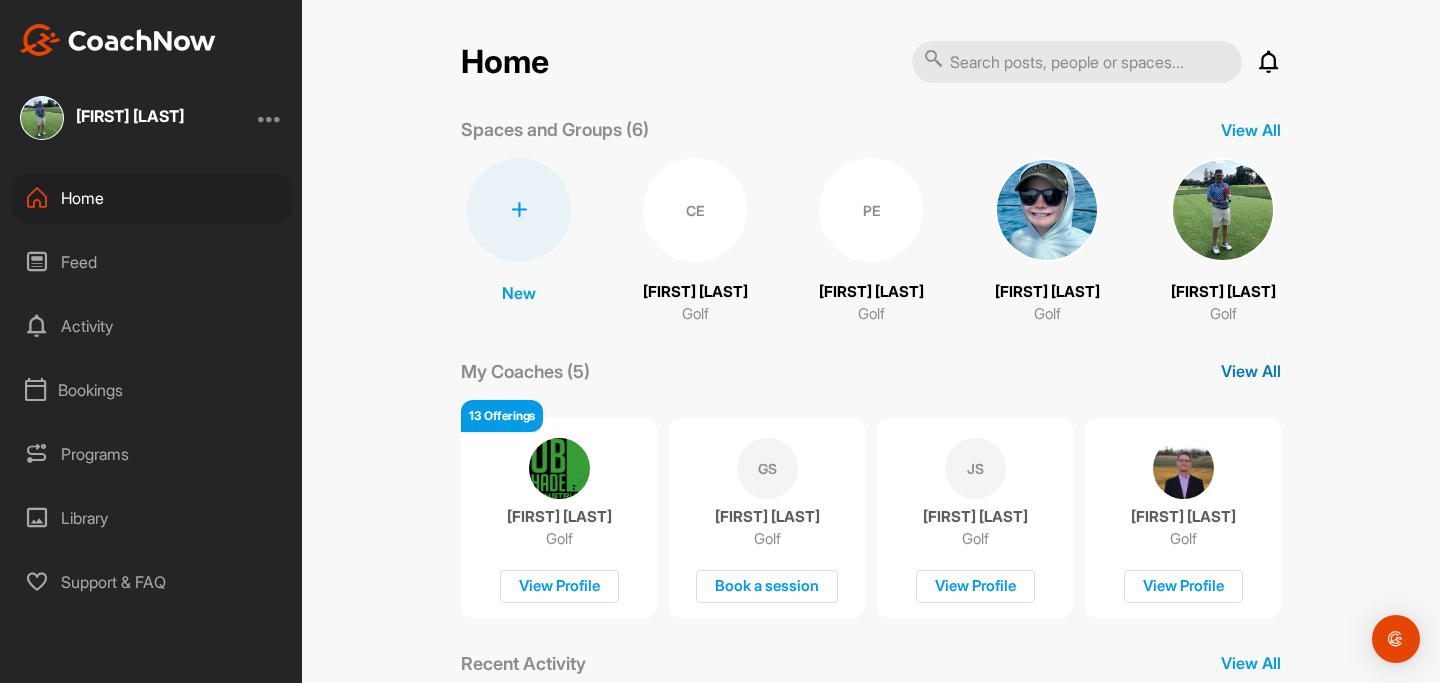 click on "View All" at bounding box center (1251, 371) 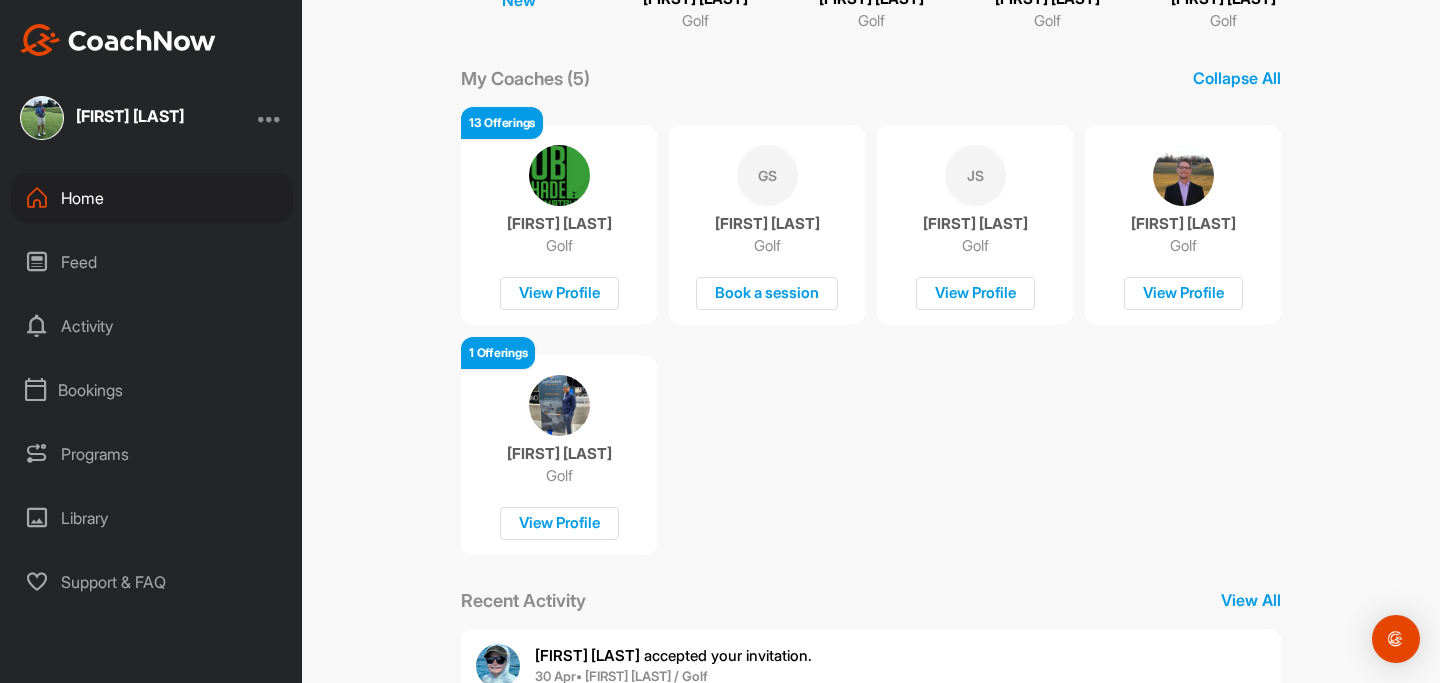 scroll, scrollTop: 302, scrollLeft: 0, axis: vertical 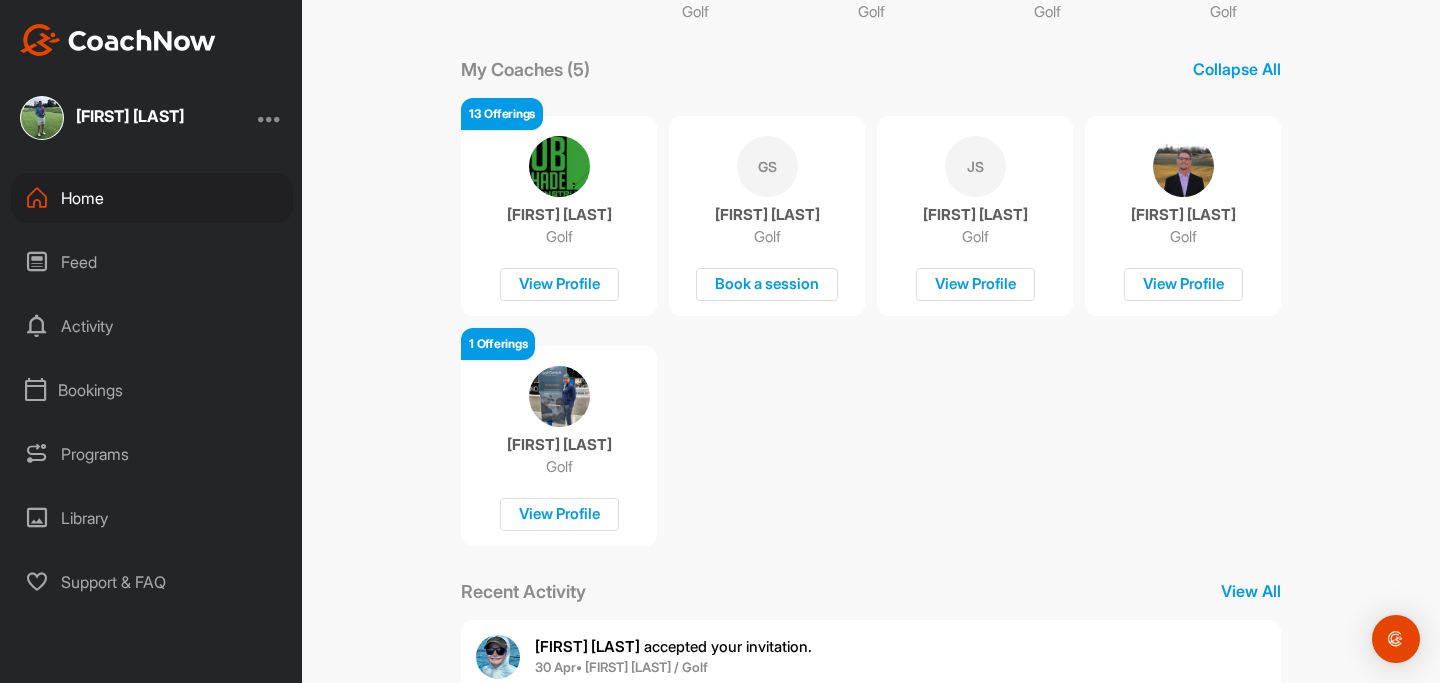 click at bounding box center [559, 396] 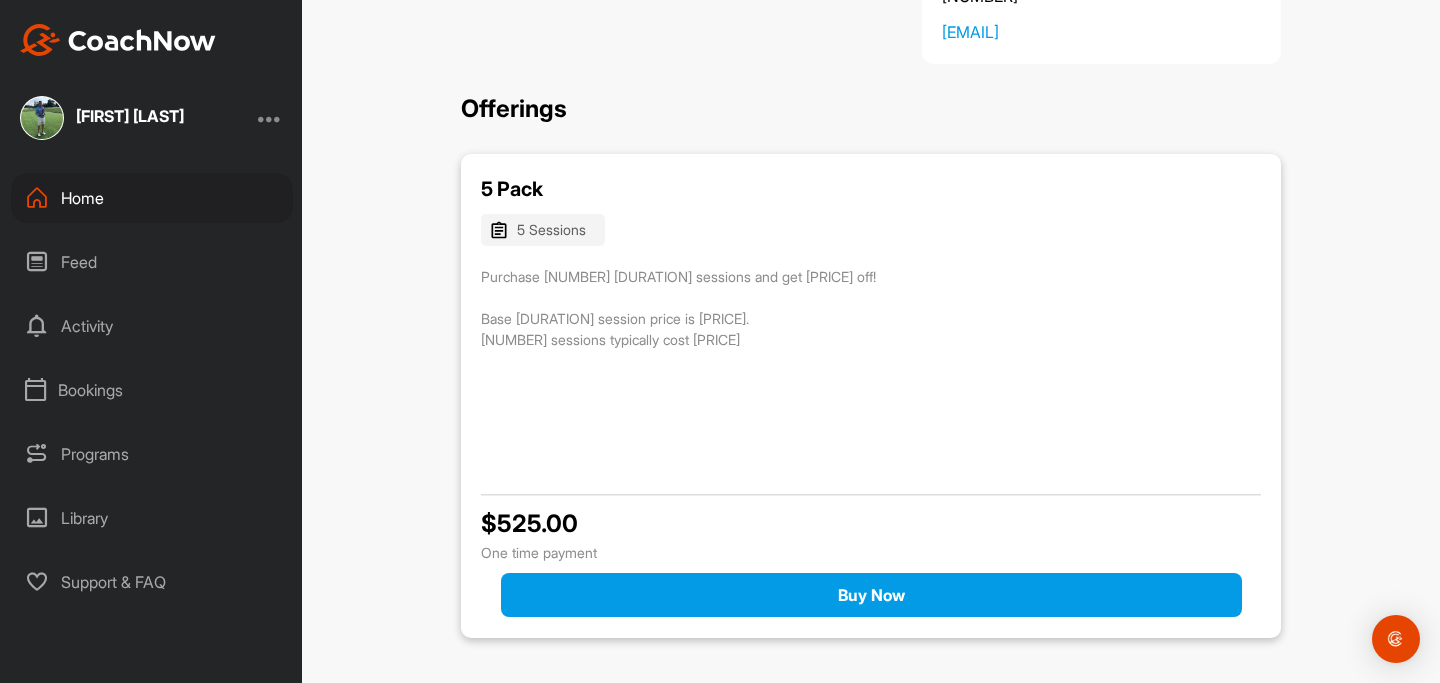 scroll, scrollTop: 0, scrollLeft: 0, axis: both 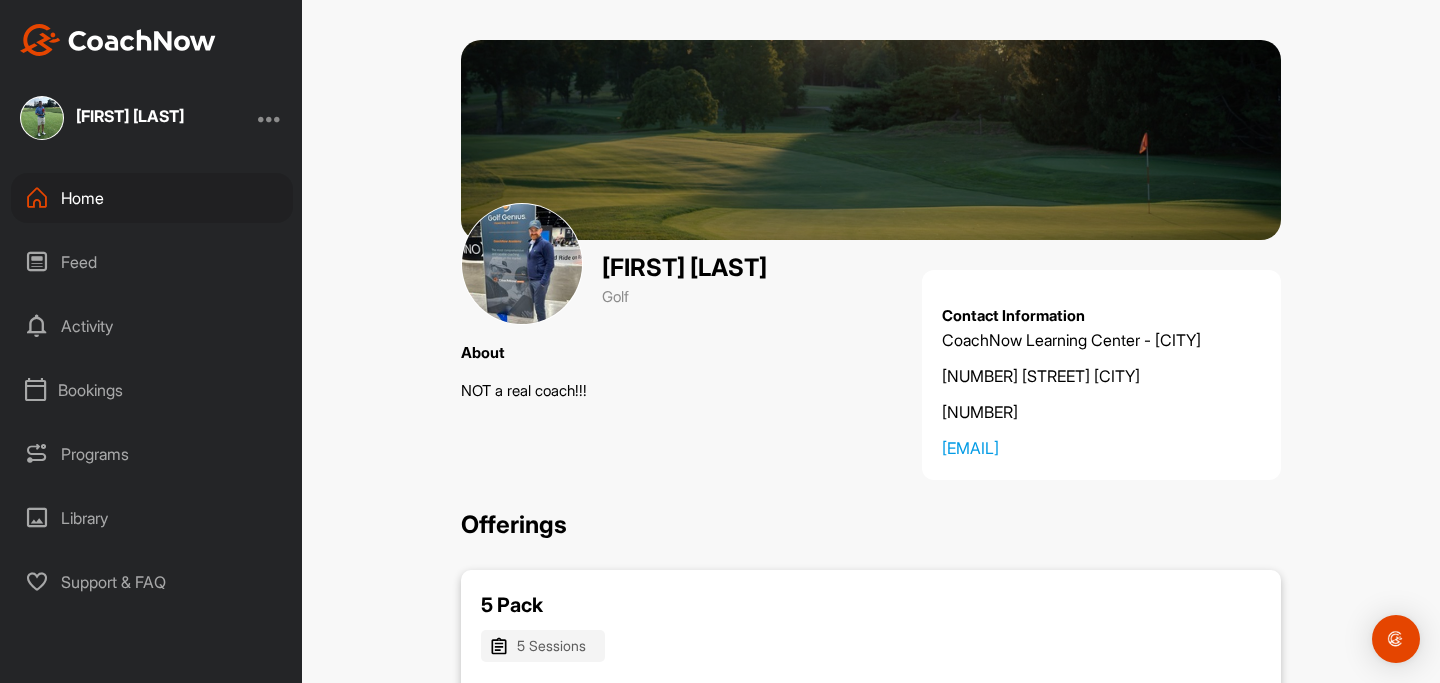click on "Contact Information CoachNow Learning Center - Ardmore 101 Golfview Road Ardmore 16102120521 patrick.early@golfgenius.com" at bounding box center (1101, 375) 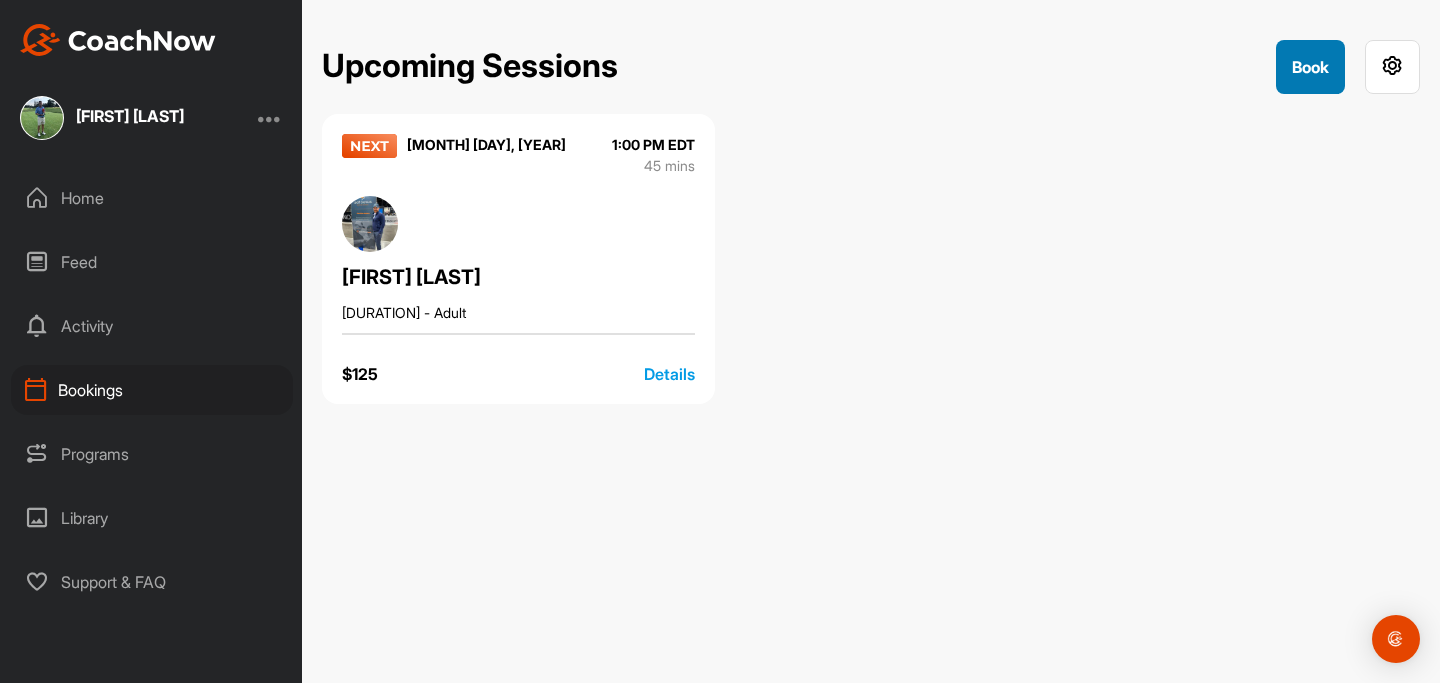 click on "Book" at bounding box center (1310, 67) 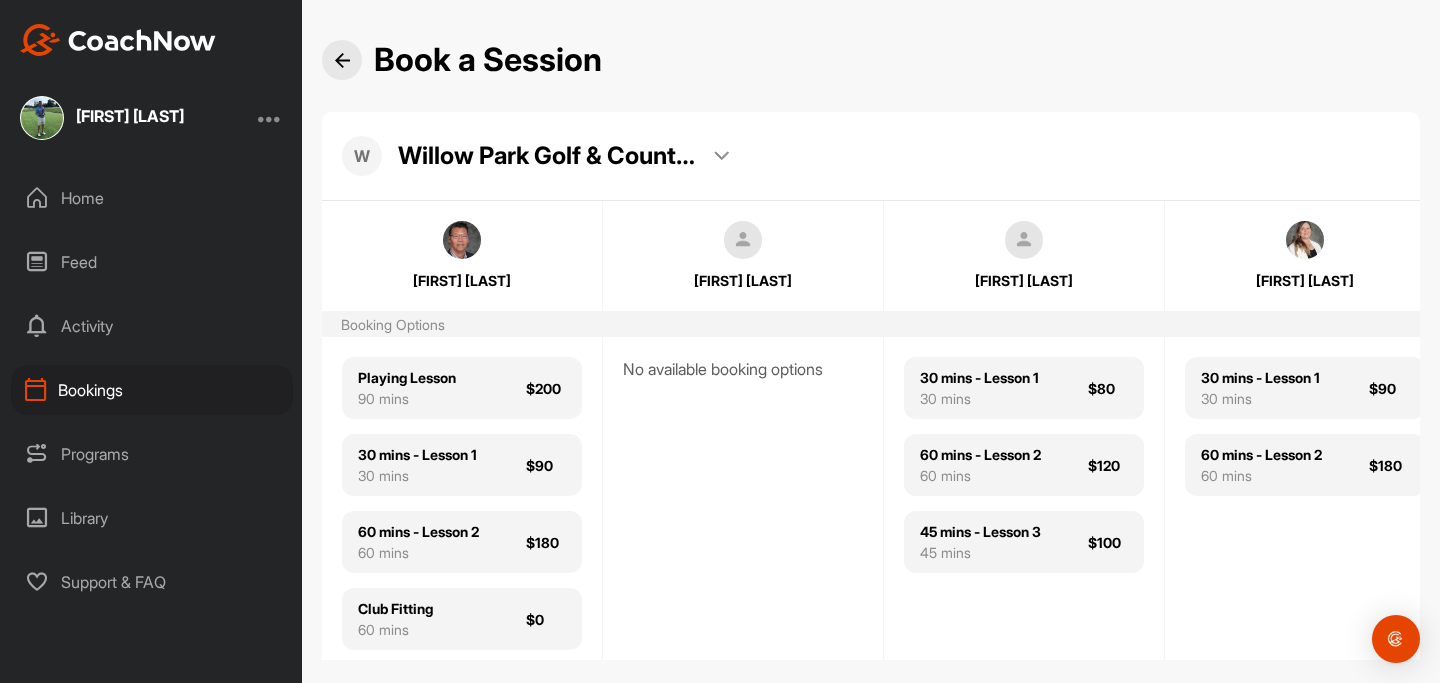 click at bounding box center [721, 156] 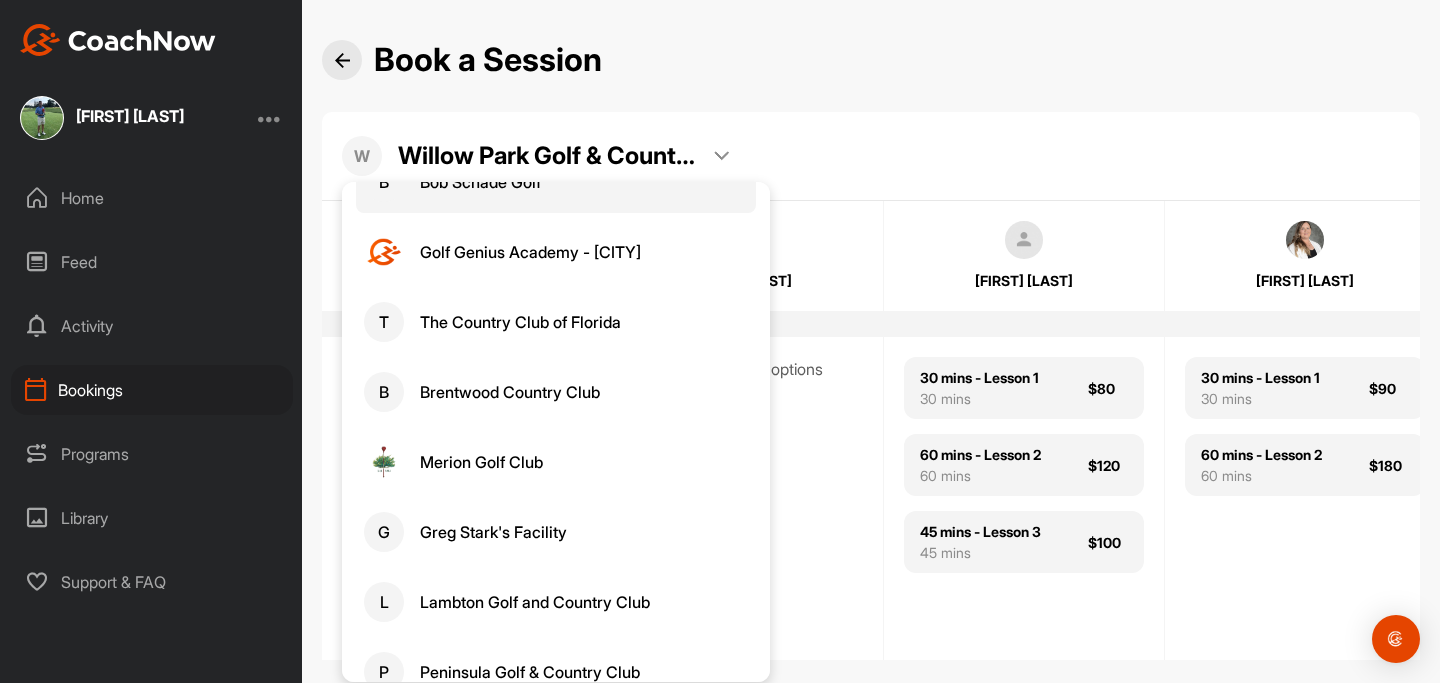scroll, scrollTop: 91, scrollLeft: 0, axis: vertical 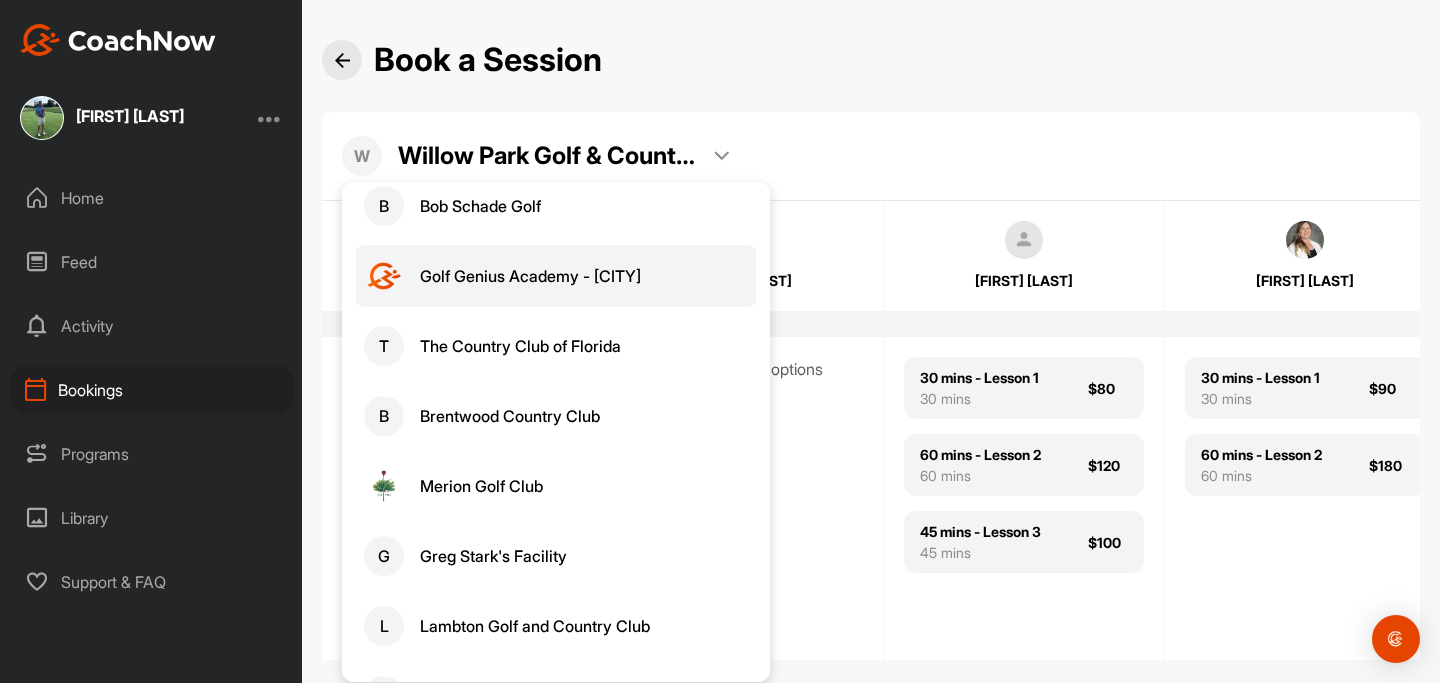 click on "Golf Genius Academy - Ardmore" at bounding box center (530, 276) 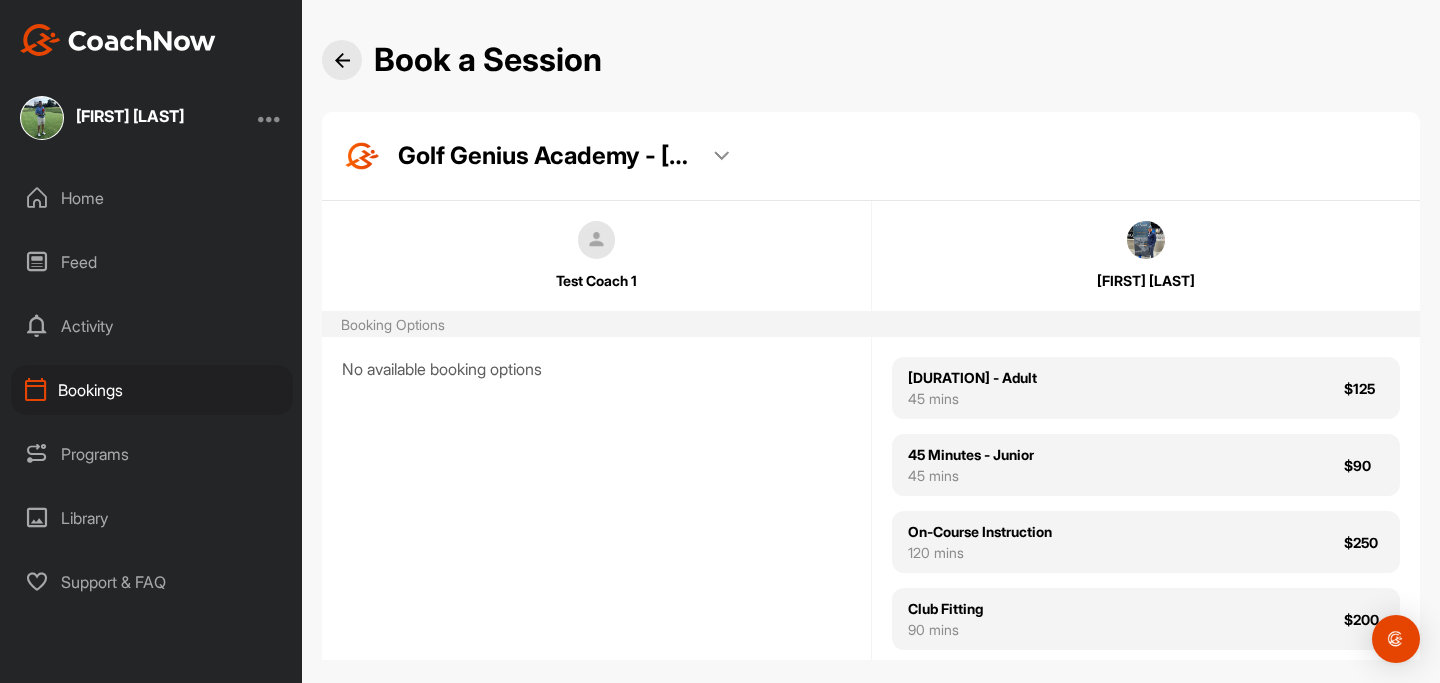 click at bounding box center [1146, 240] 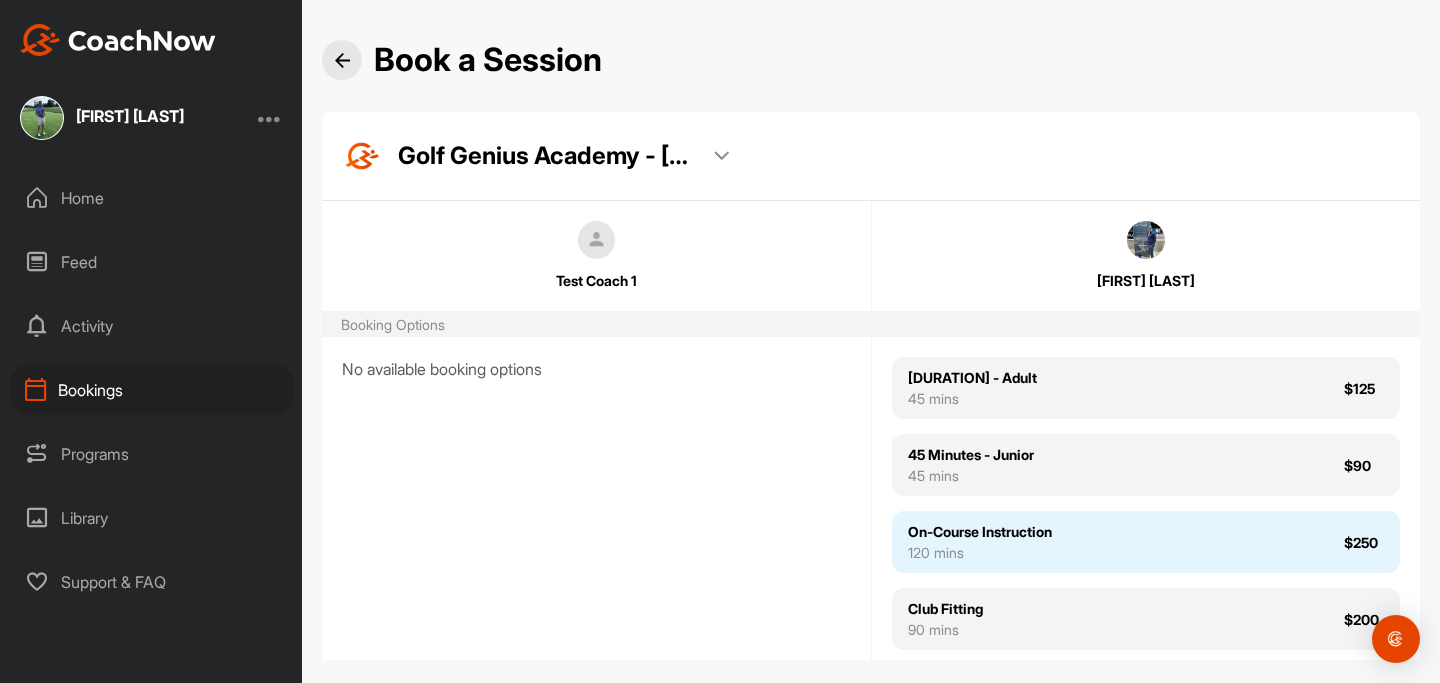 scroll, scrollTop: 31, scrollLeft: 0, axis: vertical 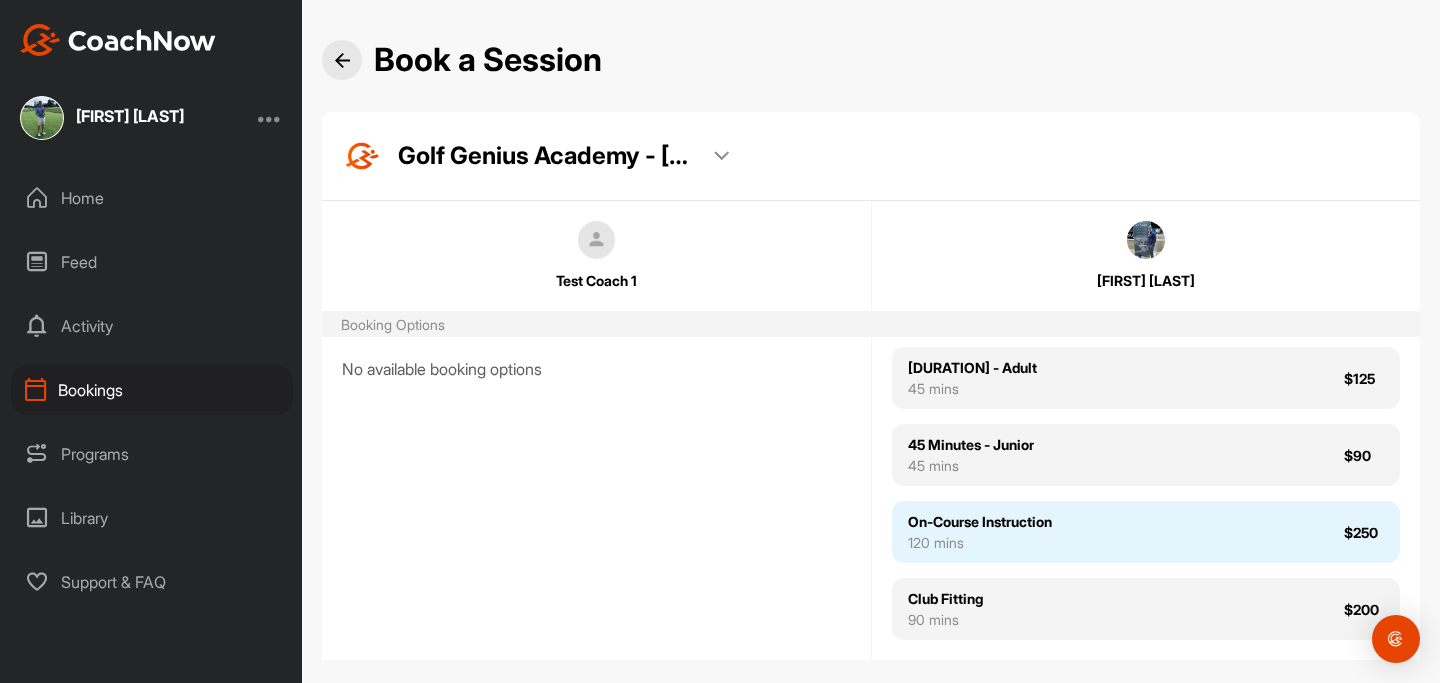 click on "On-Course Instruction 120 mins $250" at bounding box center [1146, 532] 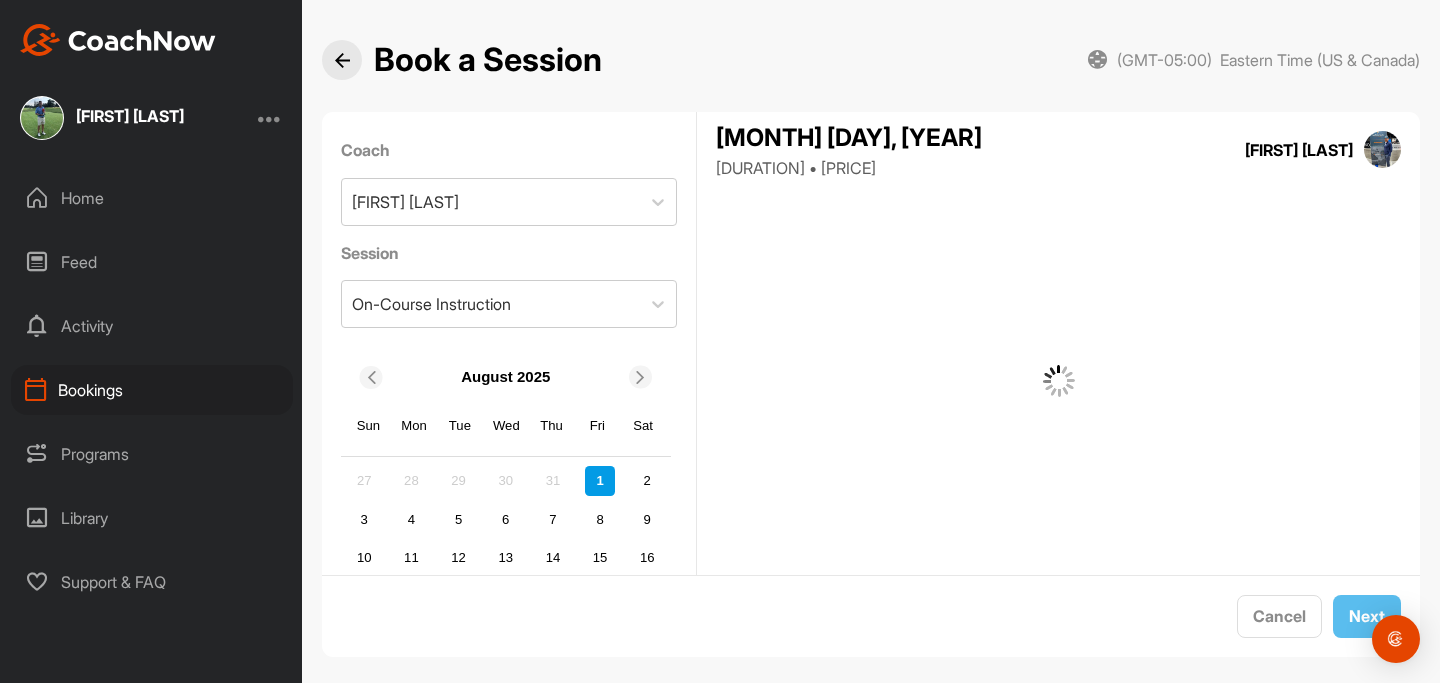 scroll, scrollTop: 20, scrollLeft: 0, axis: vertical 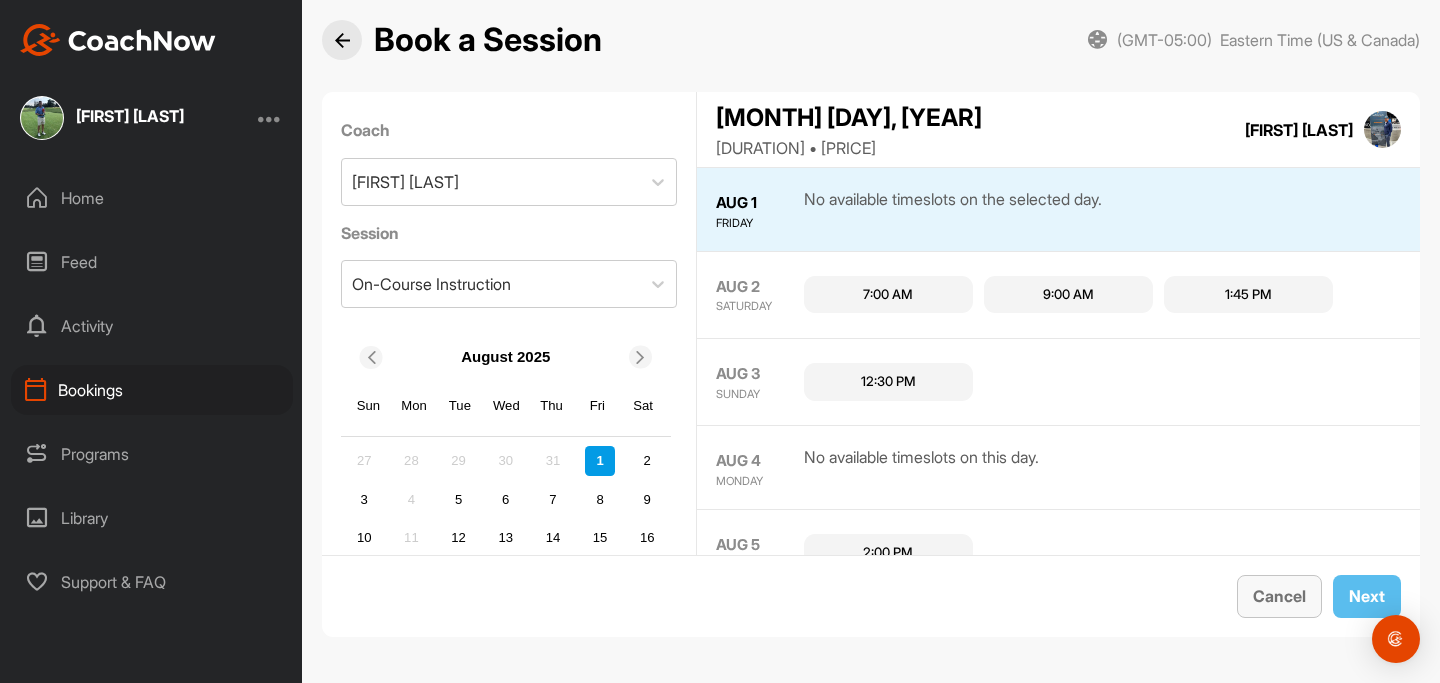 click on "Cancel" at bounding box center (1279, 596) 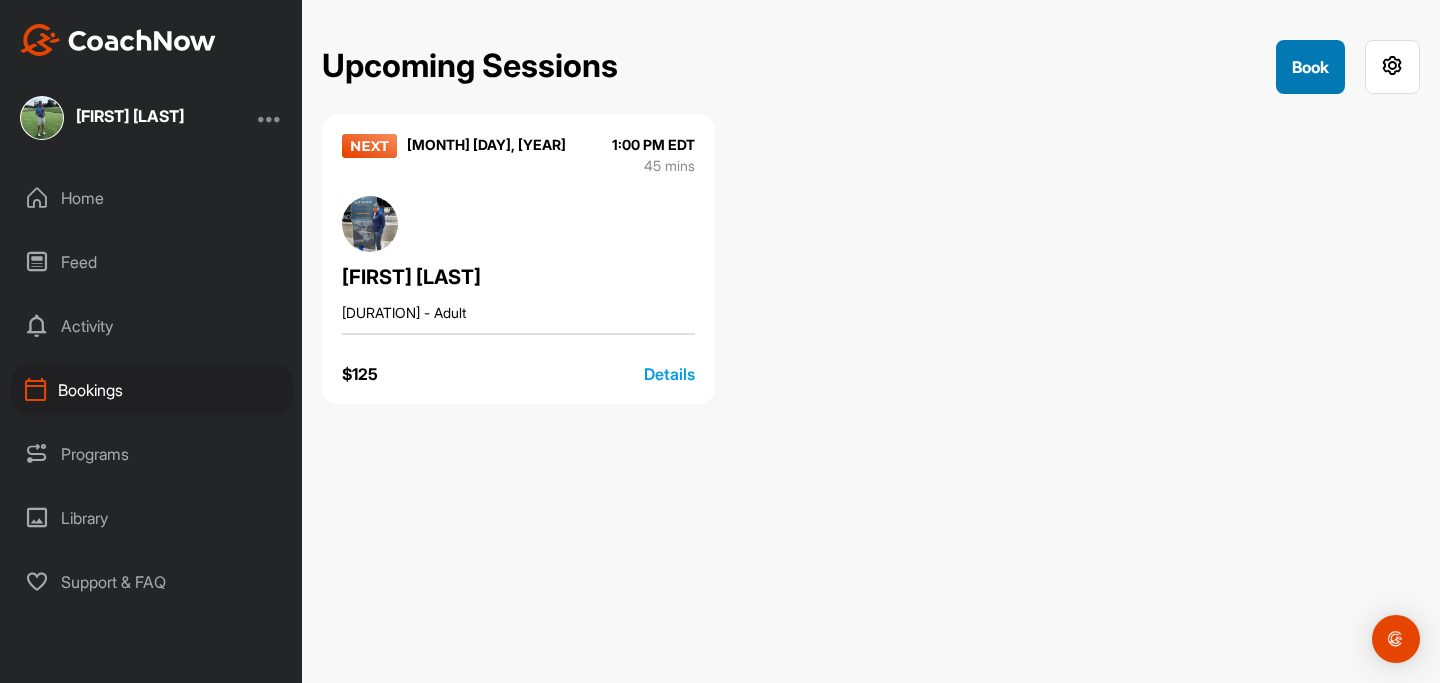 click on "Book" at bounding box center (1310, 67) 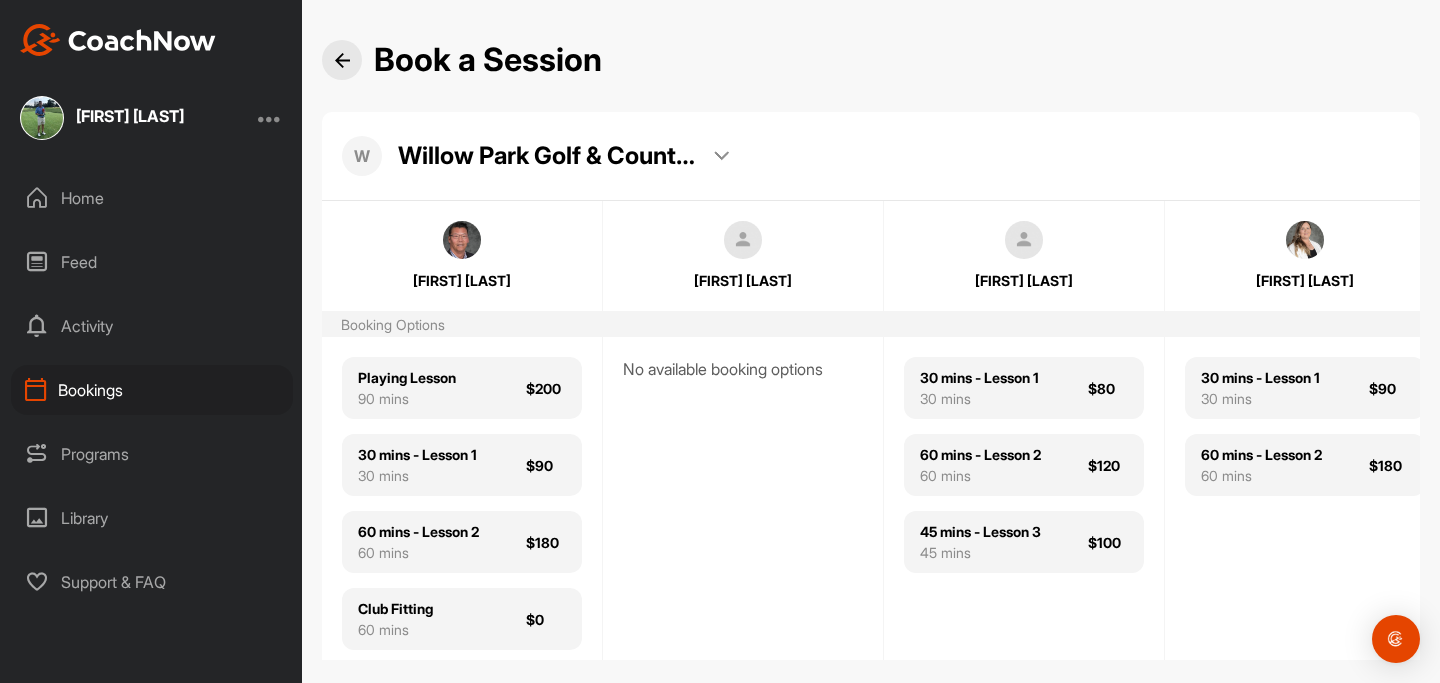 click on "W Willow Park Golf & Country Club W Willow Park Golf & Country Club B Bob Schade Golf Golf Genius Academy - Ardmore T The Country Club of Florida B Brentwood Country Club Merion Golf Club G Greg Stark's Facility L Lambton Golf and Country Club P Peninsula Golf & Country Club" at bounding box center [871, 156] 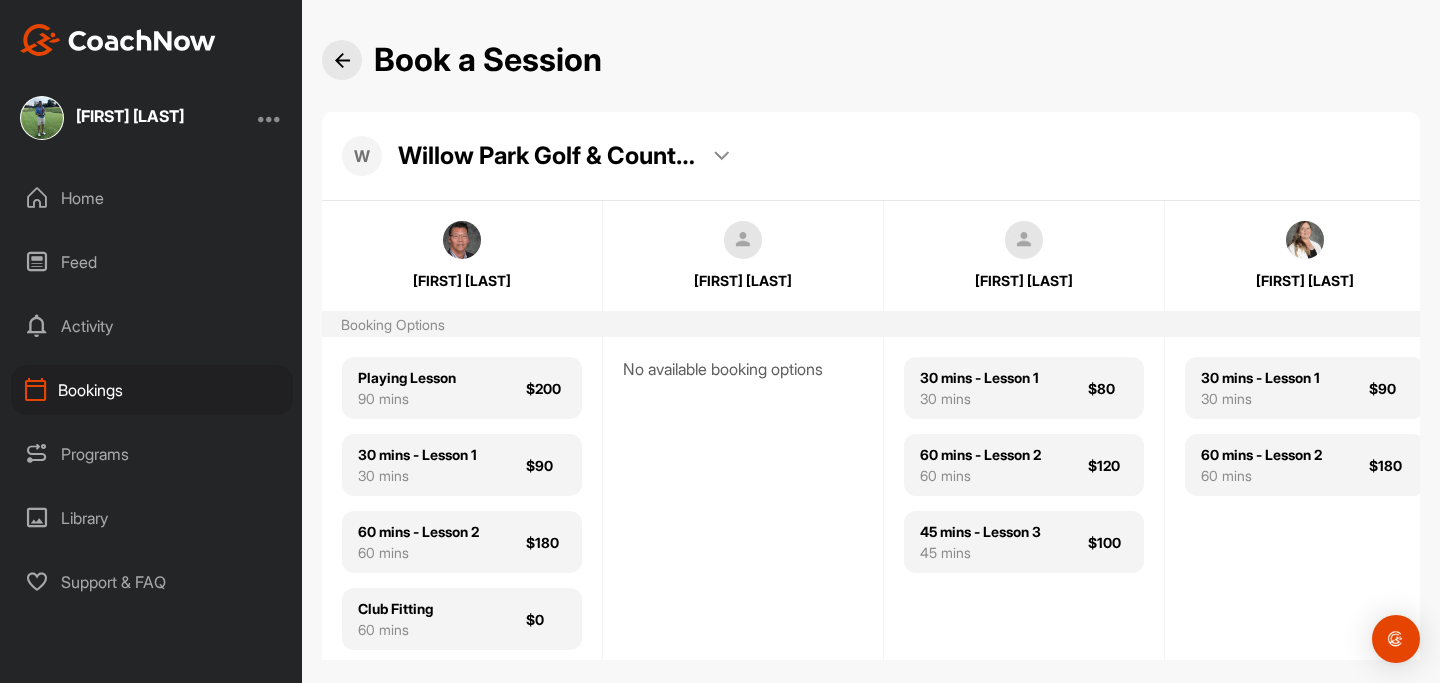 click on "Willow Park Golf & Country Club" at bounding box center [548, 156] 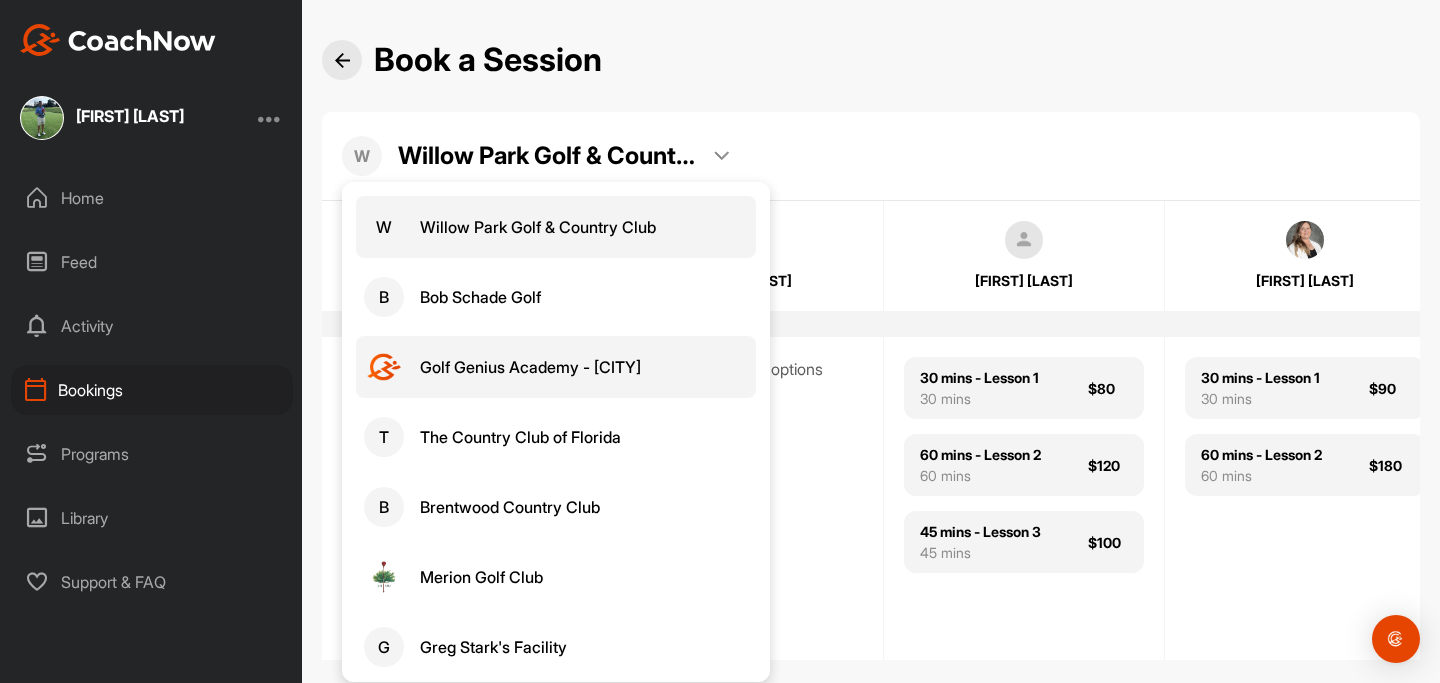 click on "Golf Genius Academy - Ardmore" at bounding box center (556, 367) 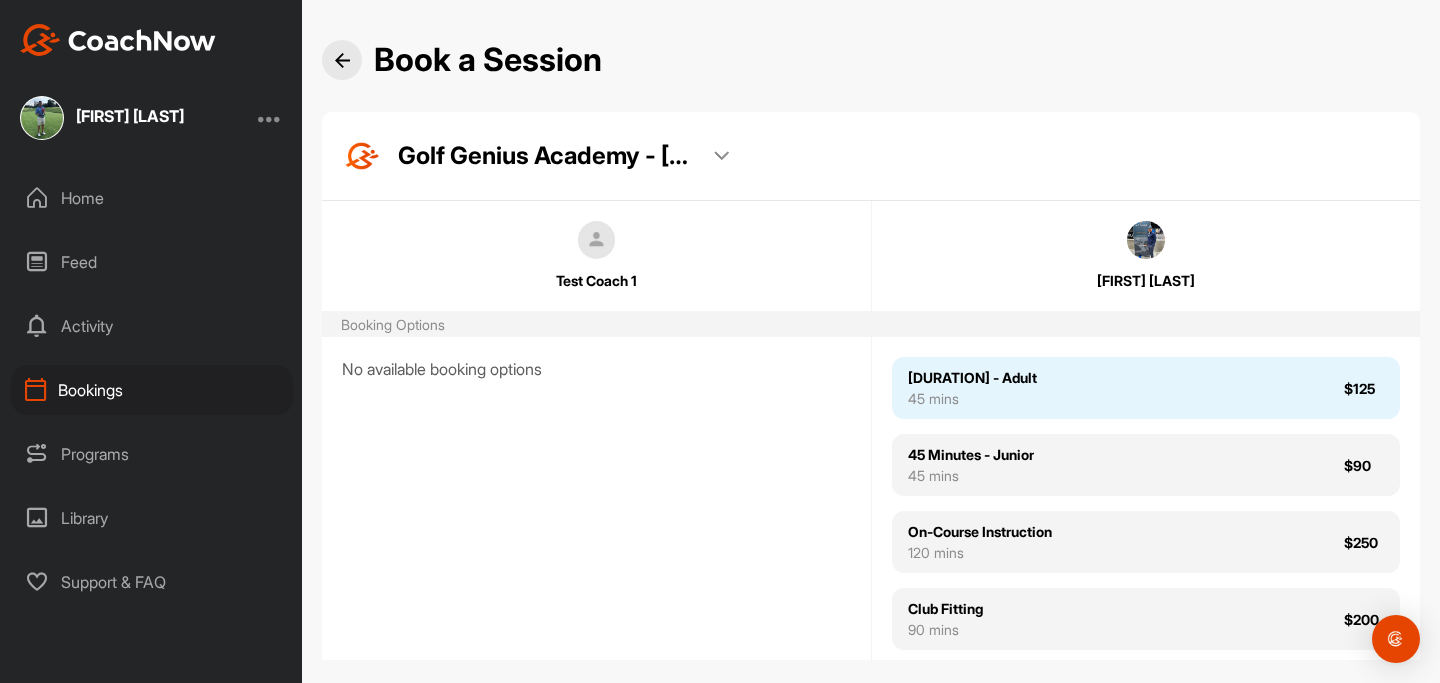 click on "45 Minutes - Adult 45 mins $125" at bounding box center (1146, 388) 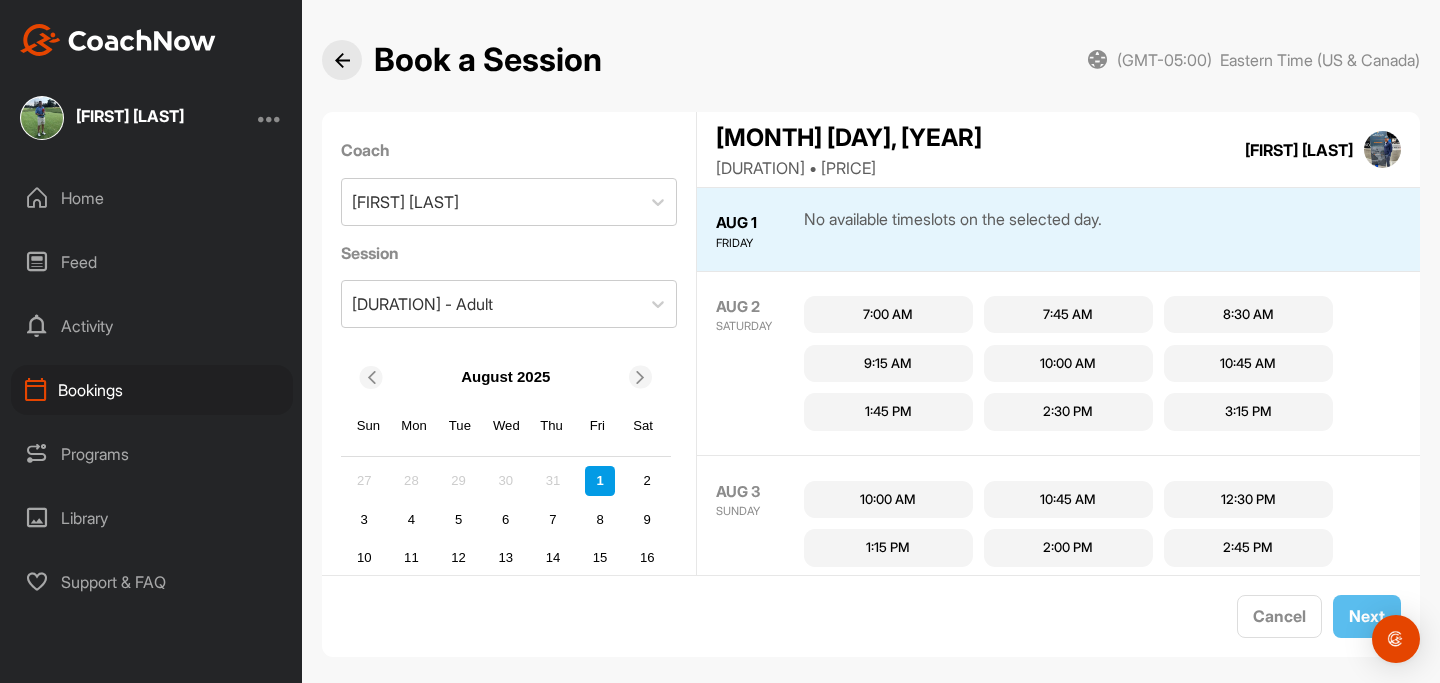 scroll, scrollTop: 20, scrollLeft: 0, axis: vertical 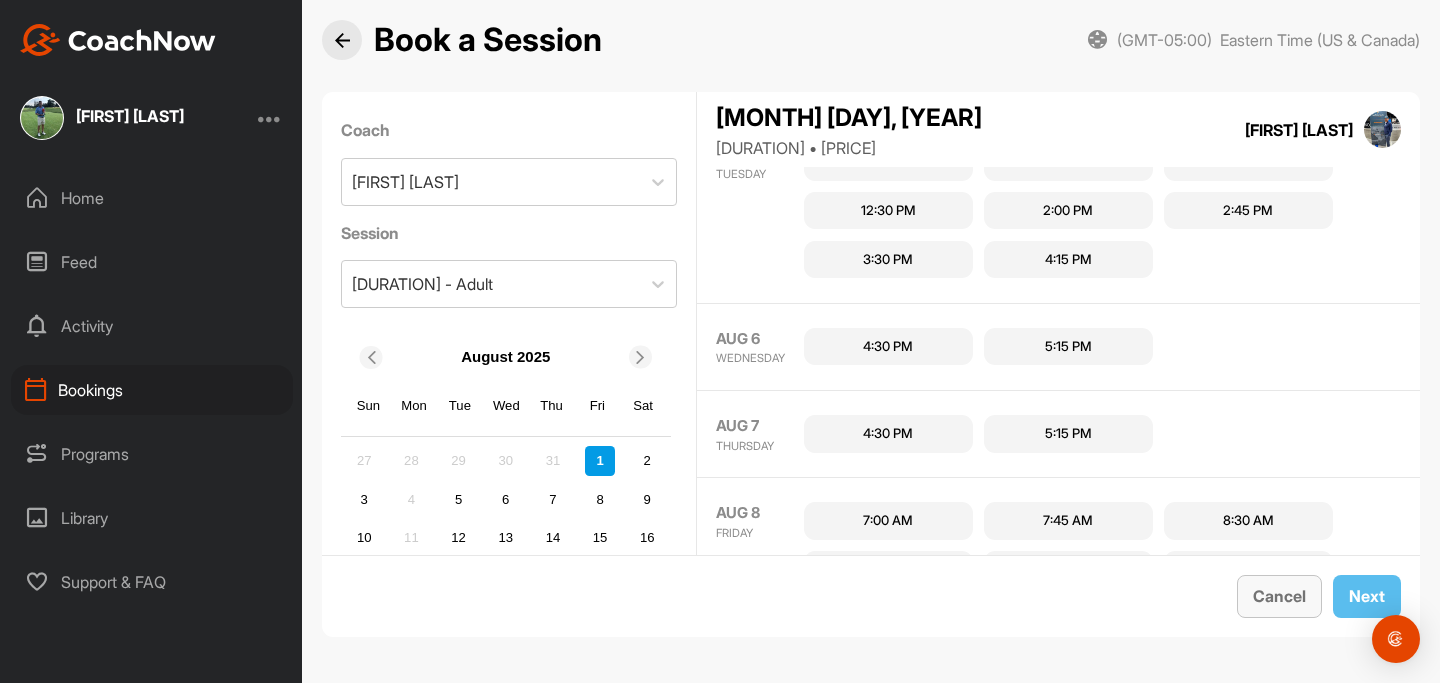 click on "Cancel" at bounding box center [1279, 596] 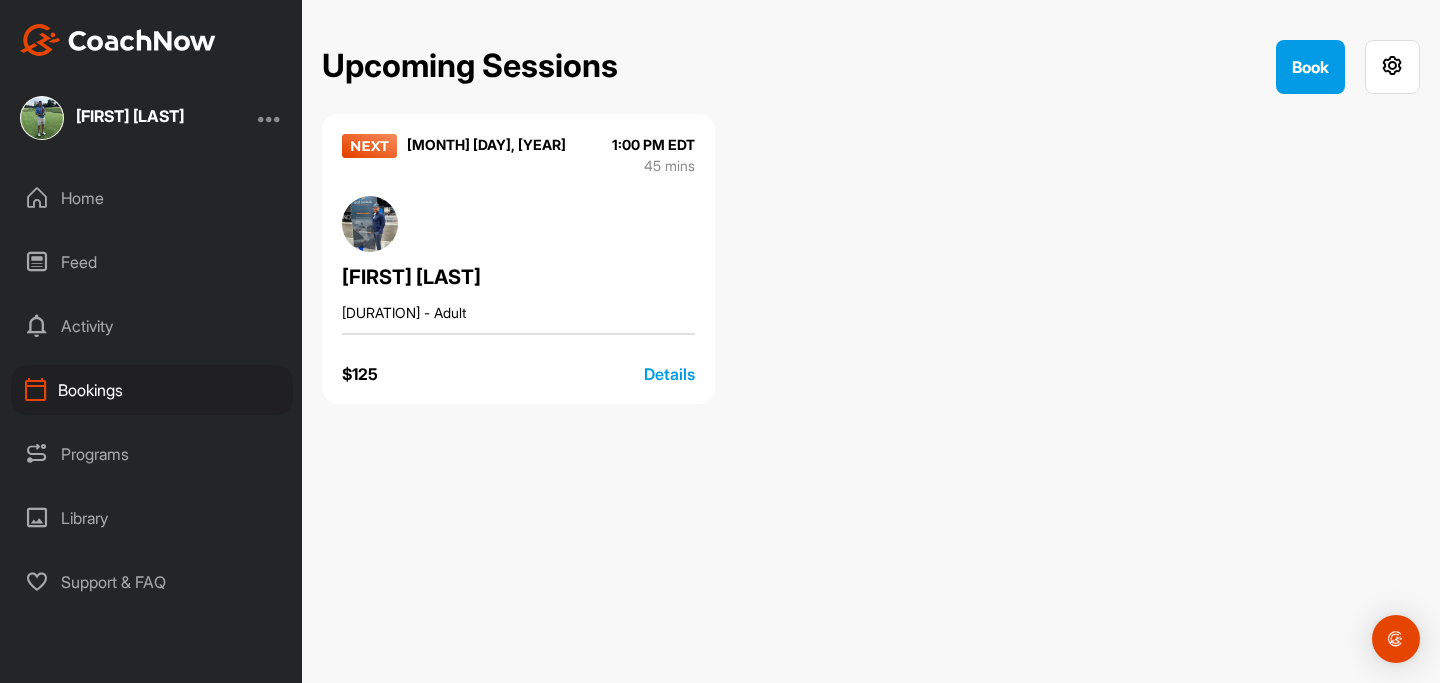 click on "Home" at bounding box center [152, 198] 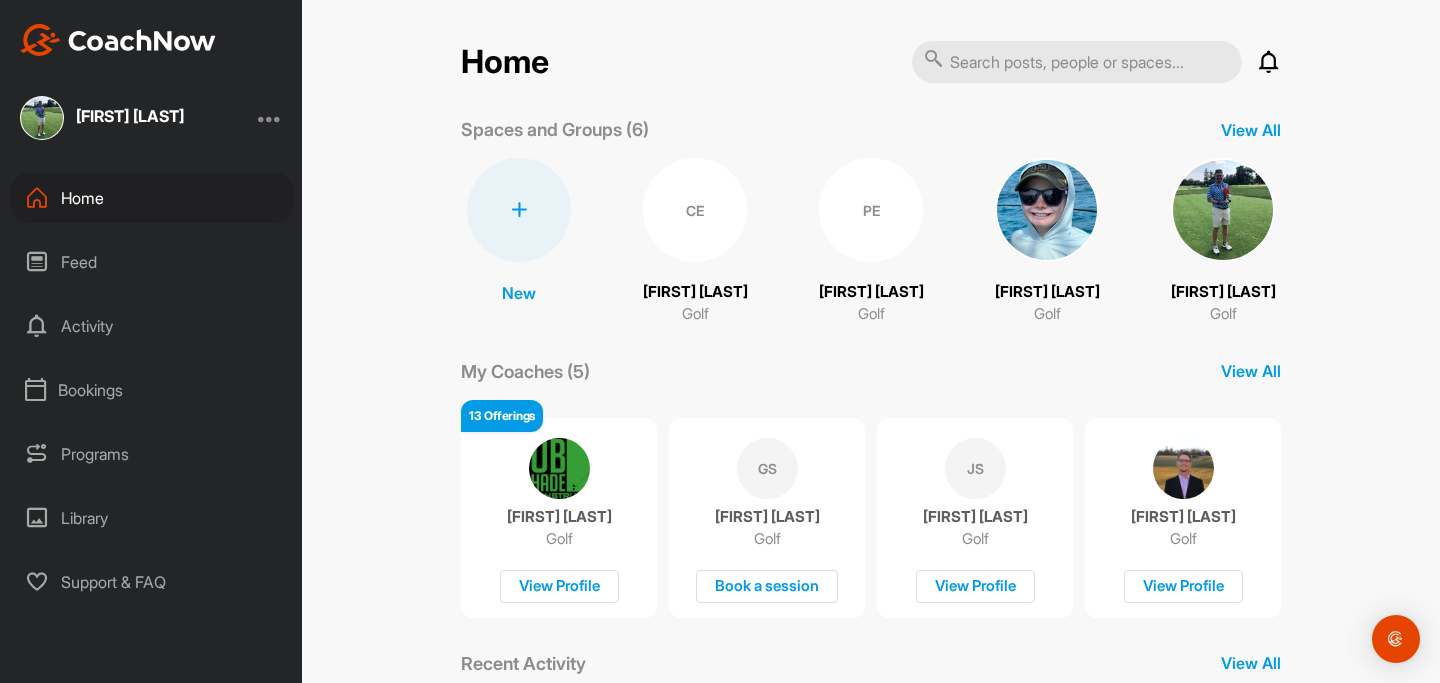 click at bounding box center [270, 118] 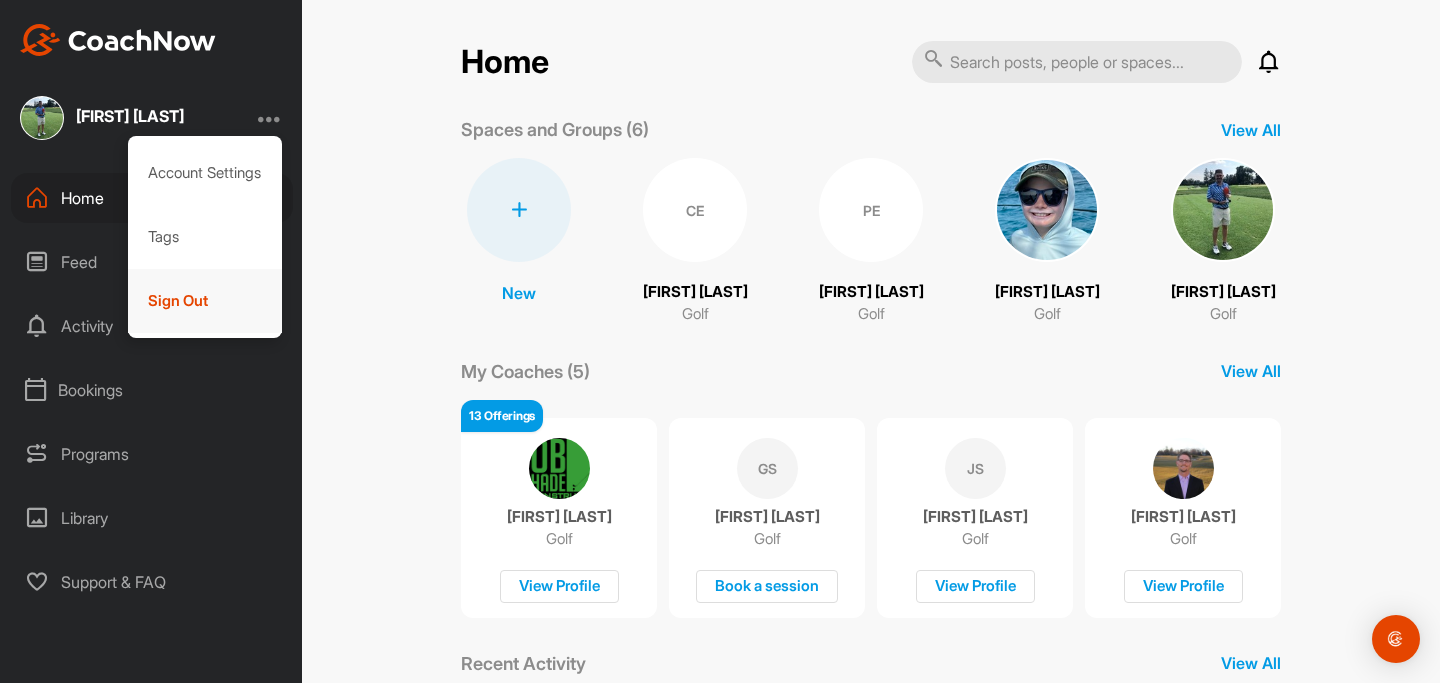 click on "Sign Out" at bounding box center (205, 301) 